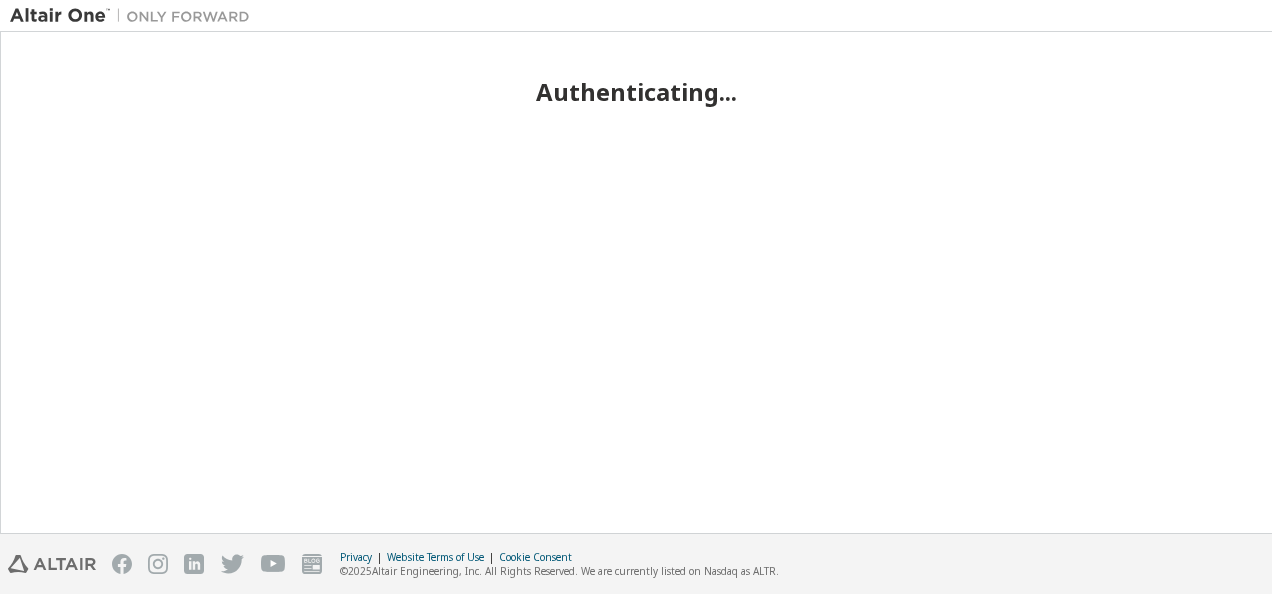 scroll, scrollTop: 0, scrollLeft: 0, axis: both 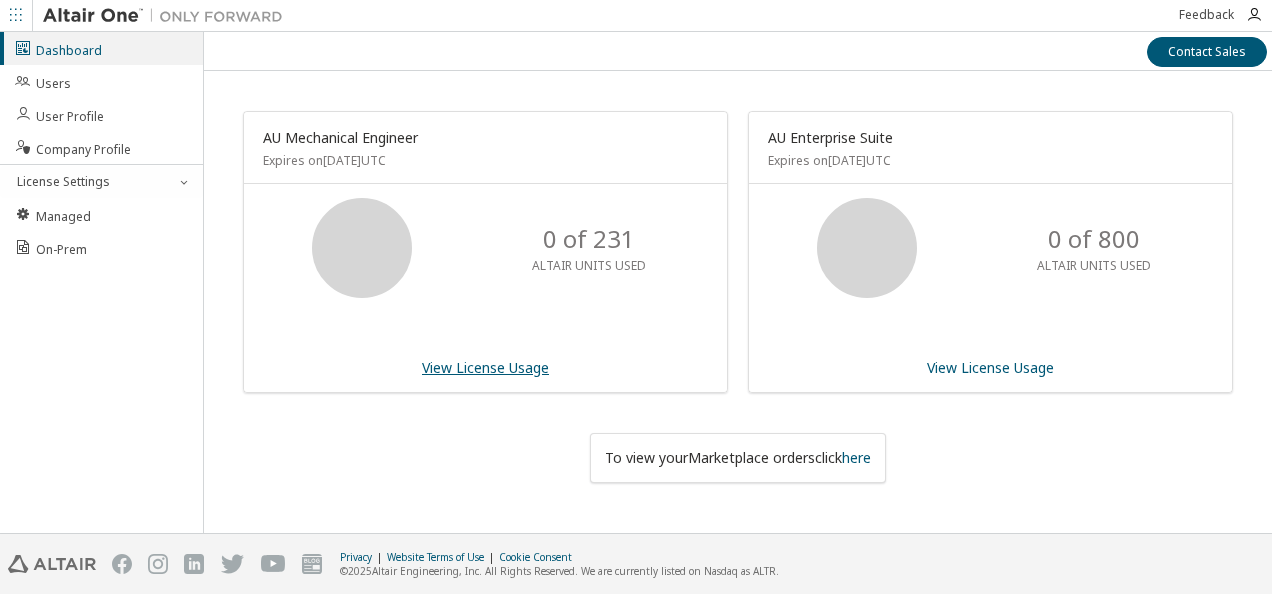 click on "View License Usage" at bounding box center (485, 367) 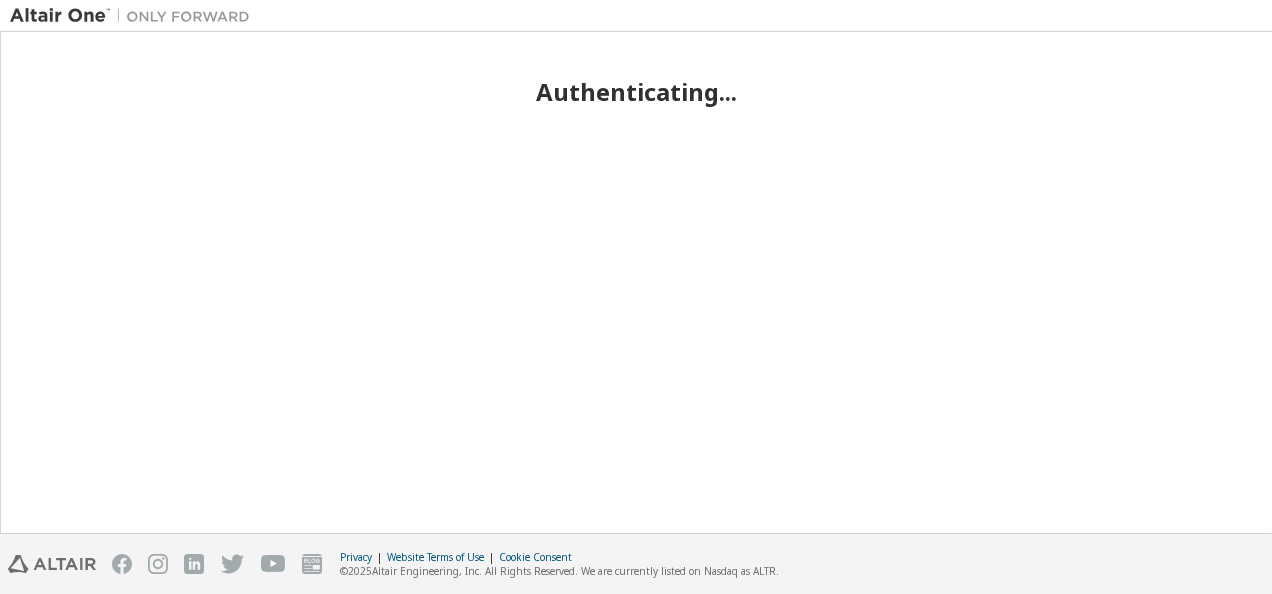 scroll, scrollTop: 0, scrollLeft: 0, axis: both 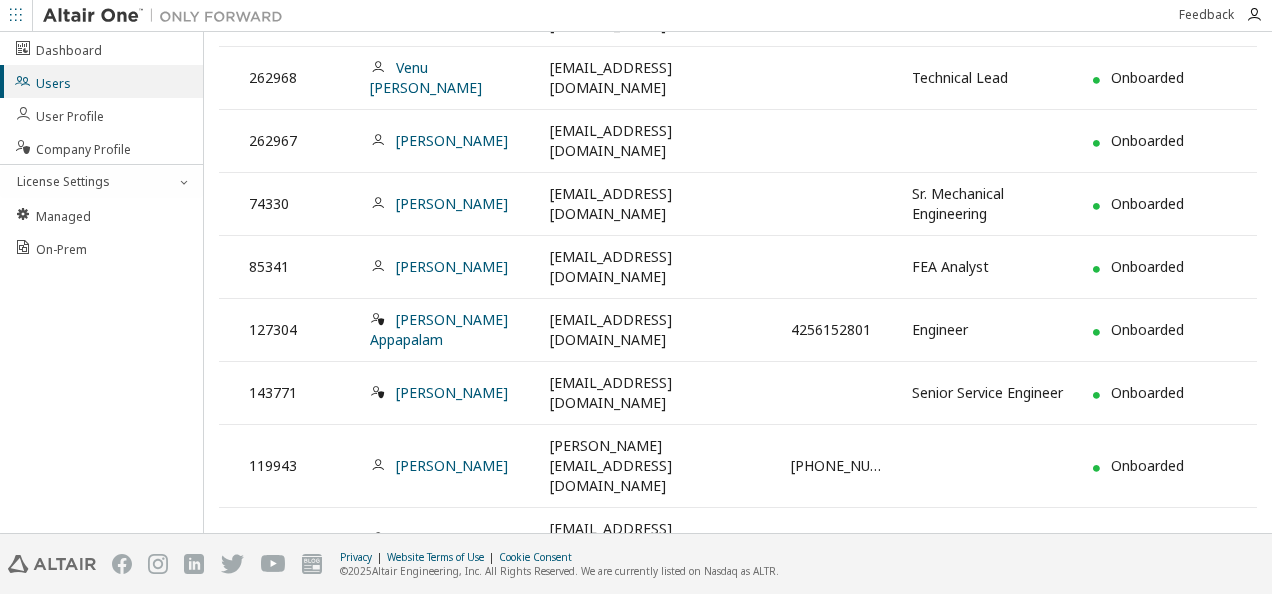 click on "2" at bounding box center (624, 665) 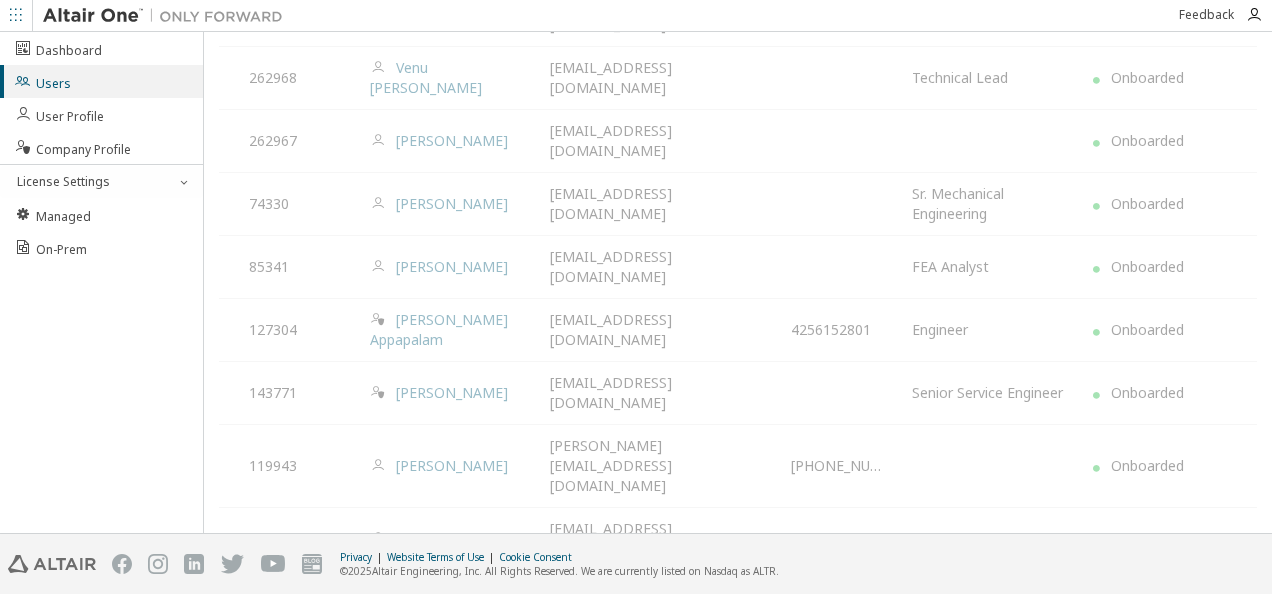 scroll, scrollTop: 166, scrollLeft: 0, axis: vertical 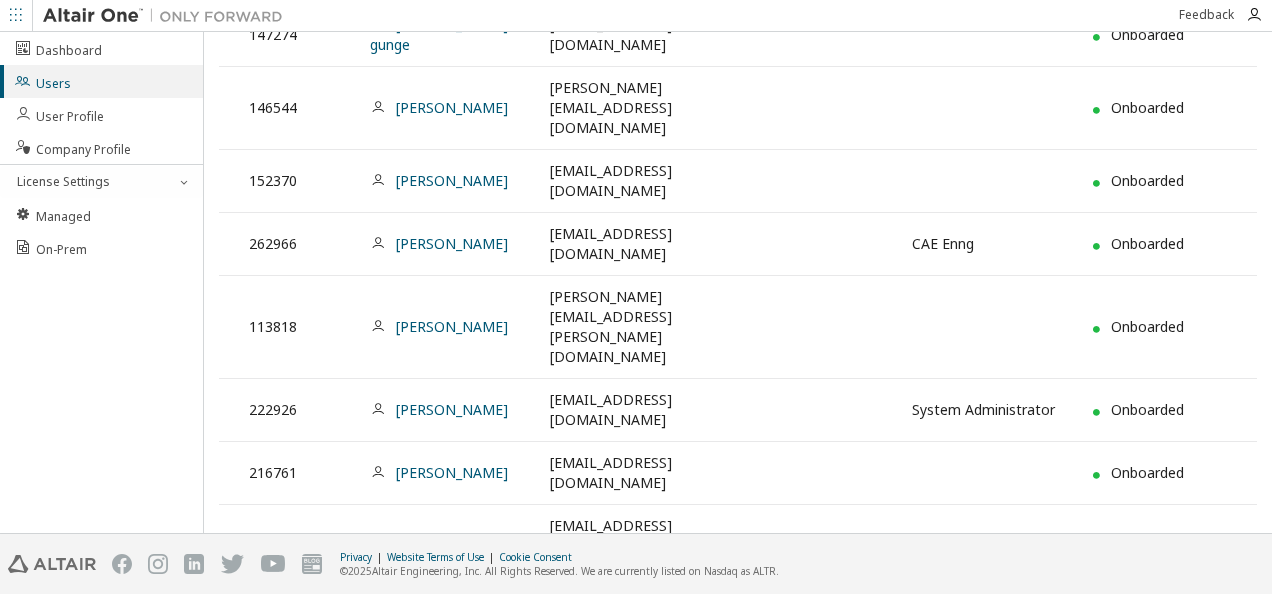 click on "3" at bounding box center (660, 745) 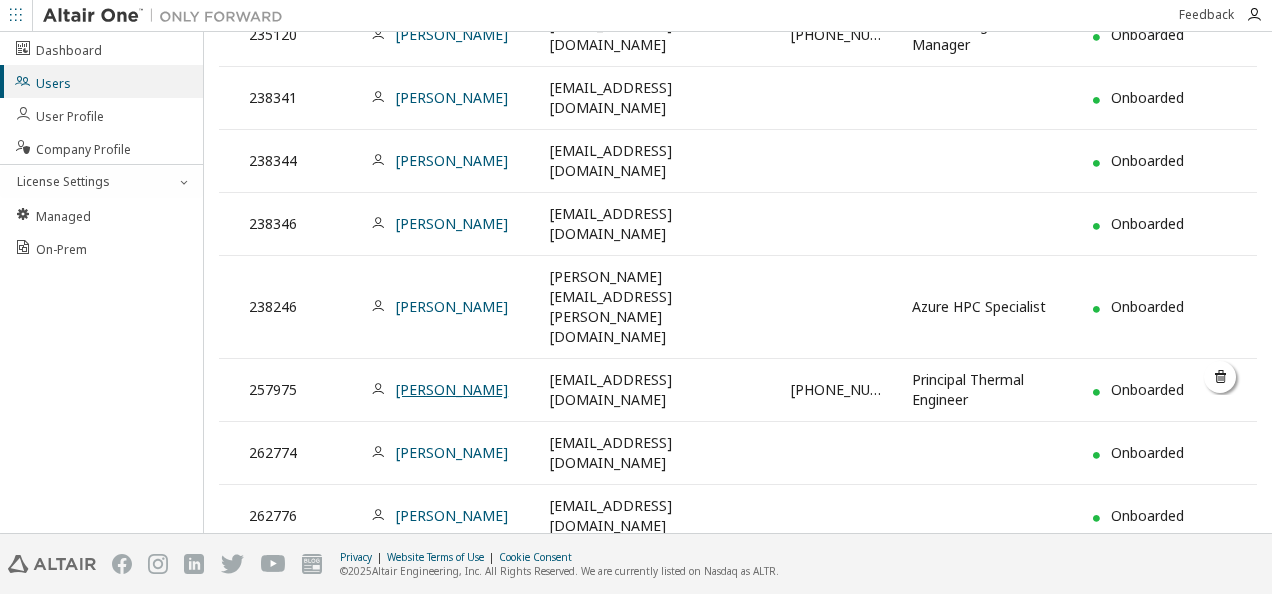 click on "Michael Lau" at bounding box center [452, 389] 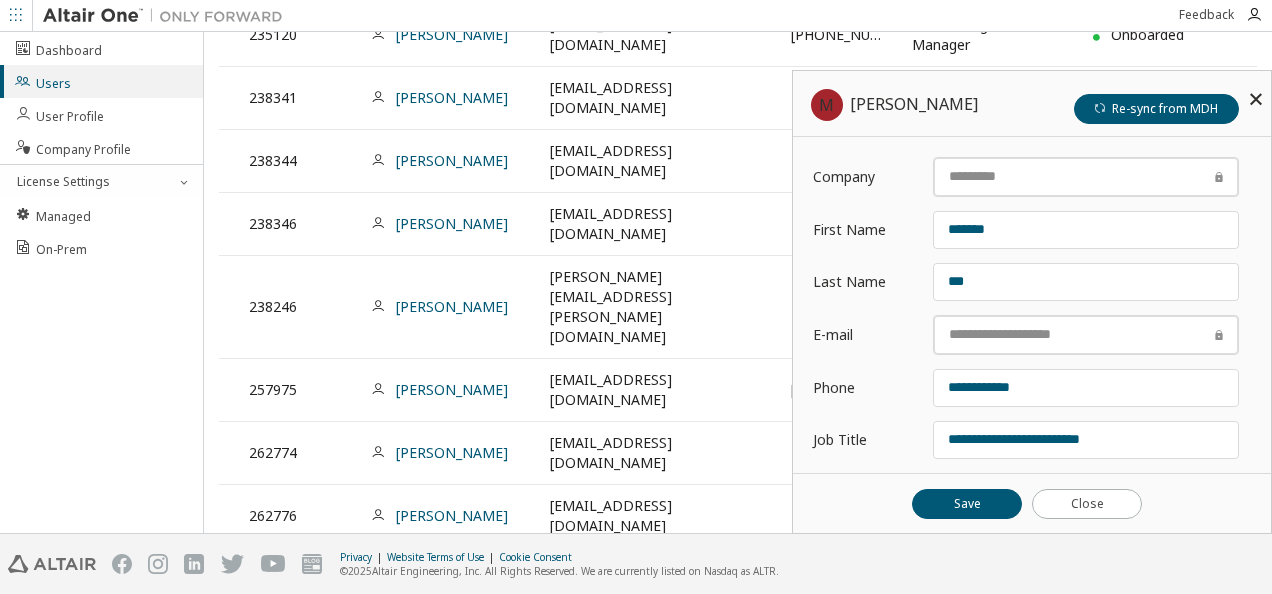 click at bounding box center (1256, 99) 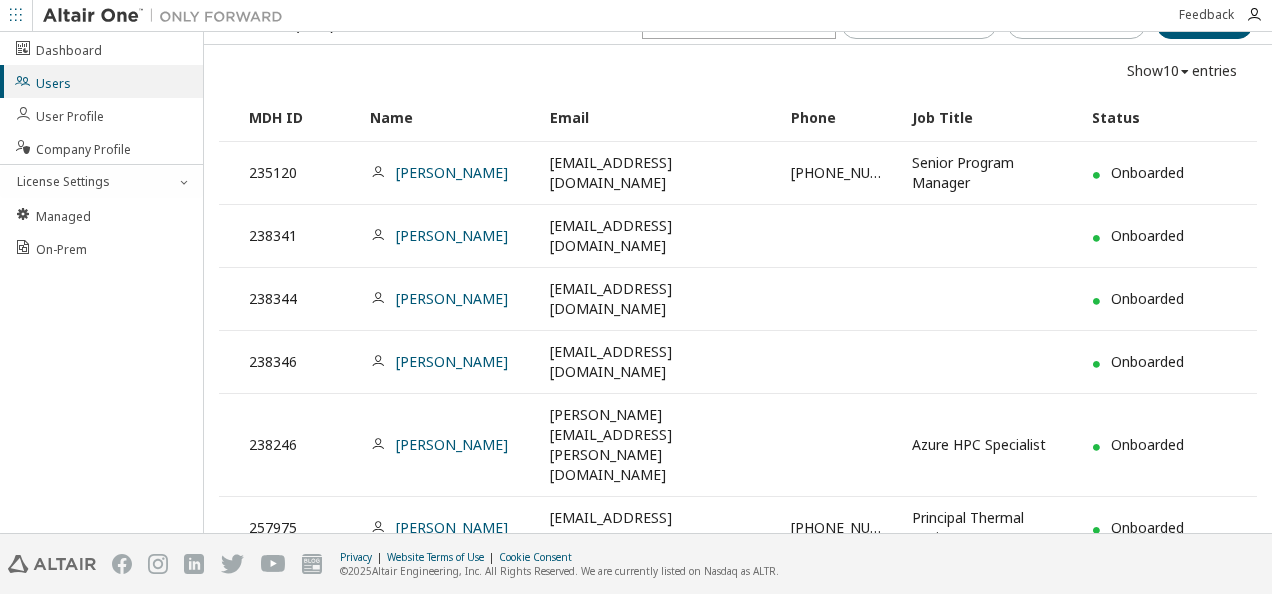 scroll, scrollTop: 0, scrollLeft: 0, axis: both 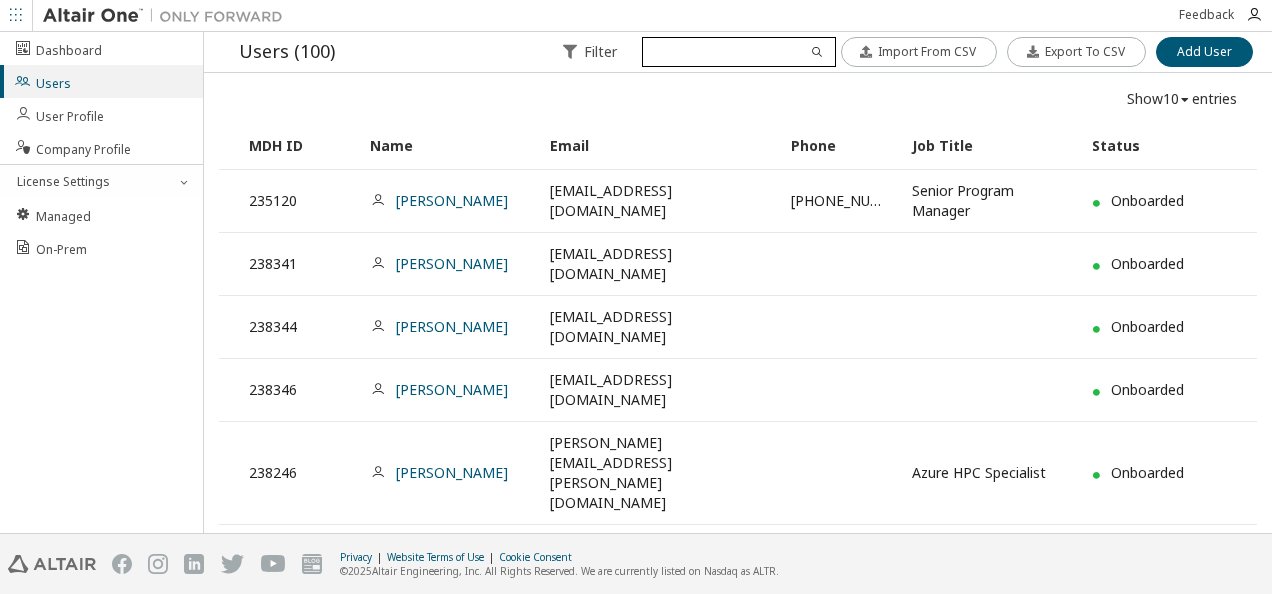click at bounding box center (738, 52) 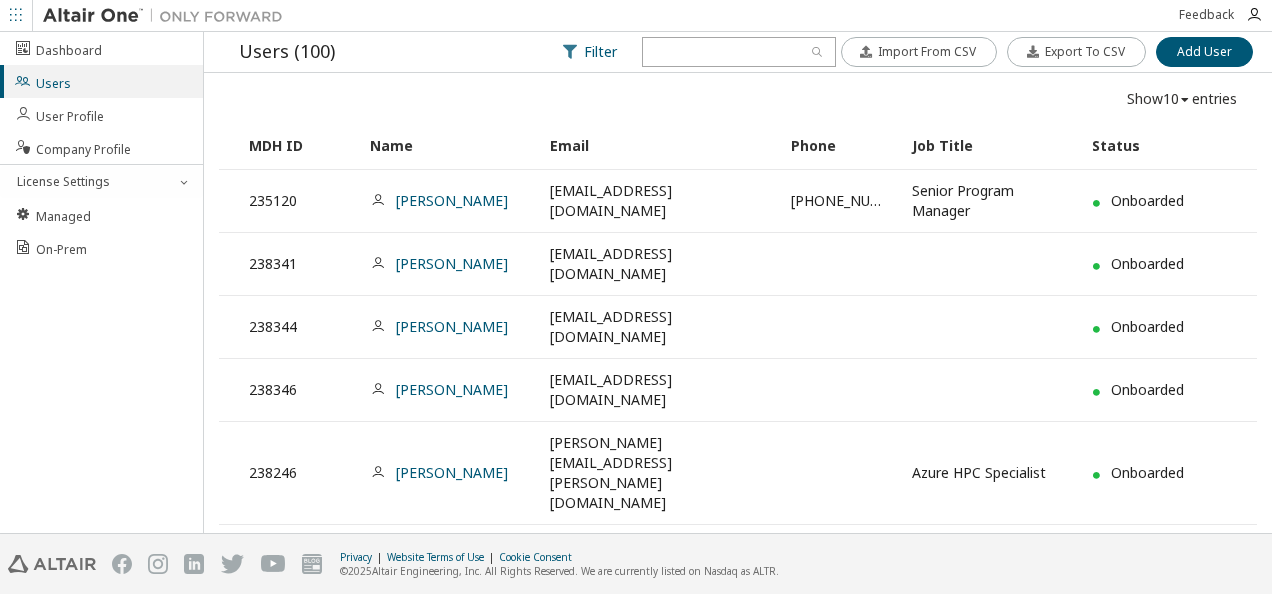 click on "Filter" at bounding box center (591, 52) 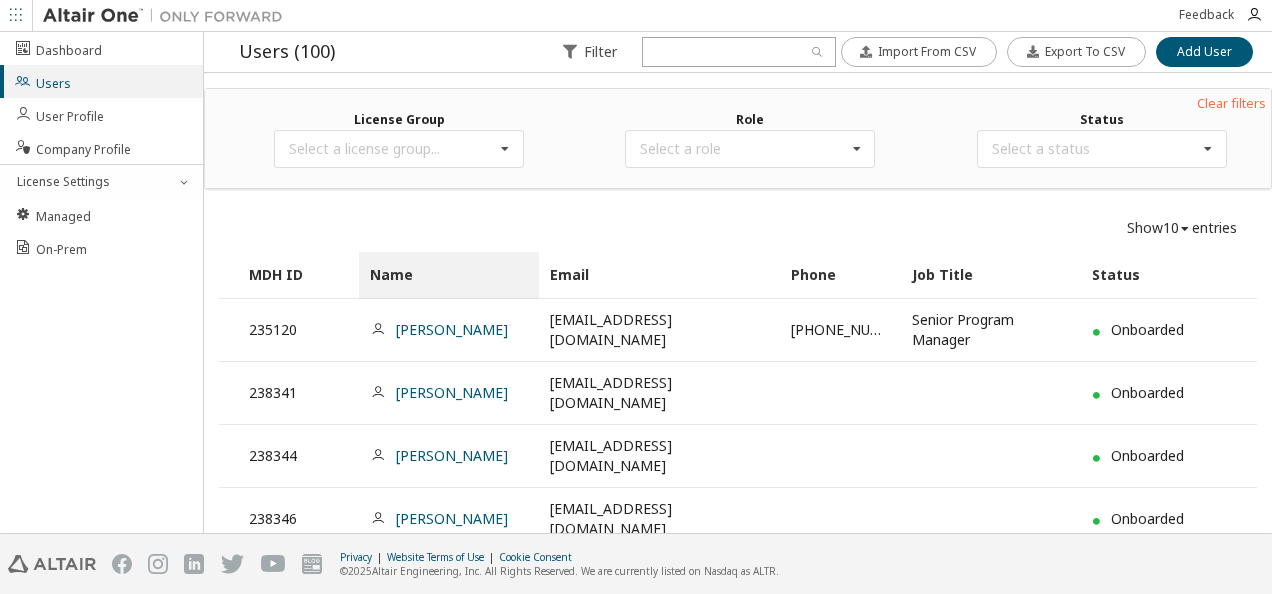 click on "Name" at bounding box center [449, 275] 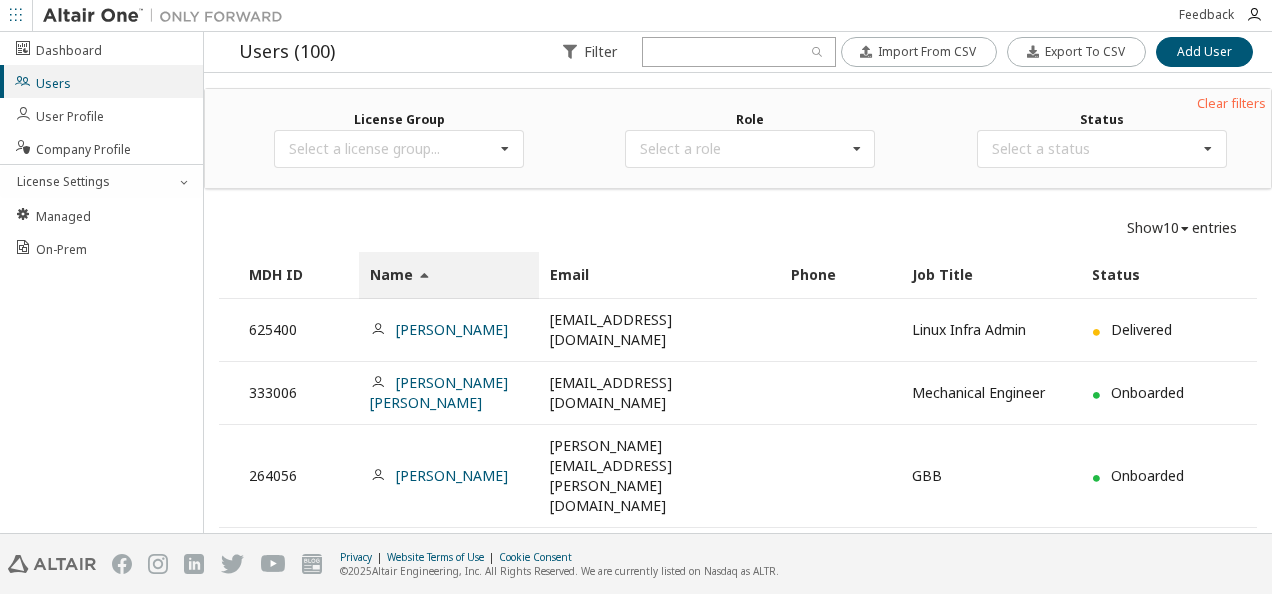 click on "Name" at bounding box center [449, 275] 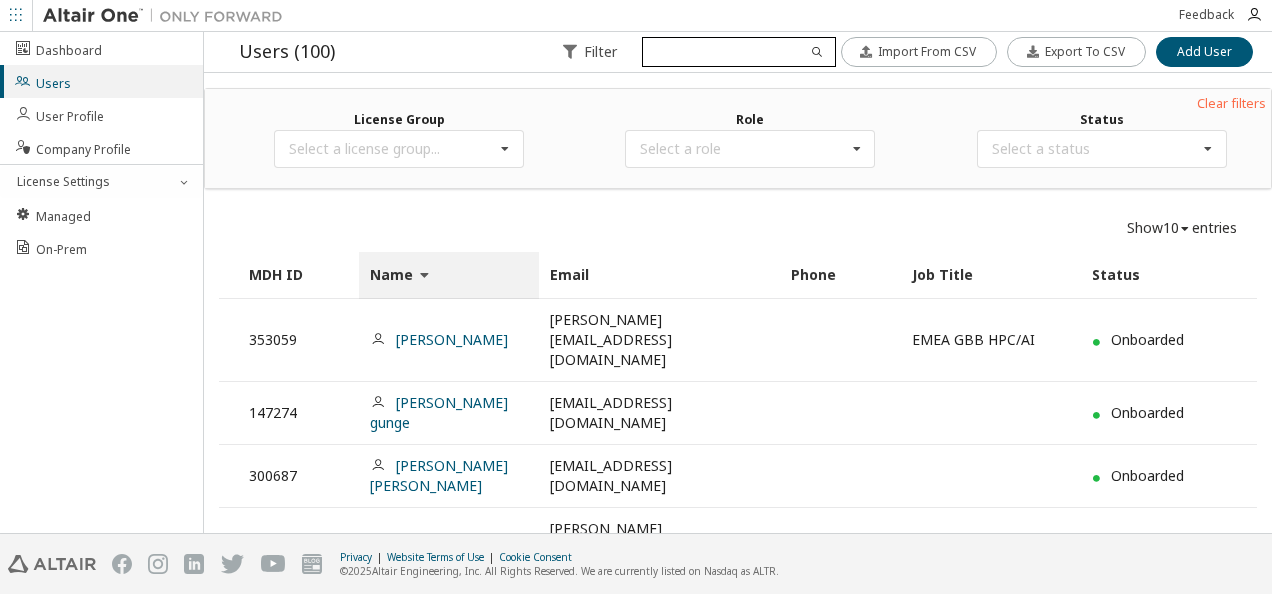 click at bounding box center [738, 52] 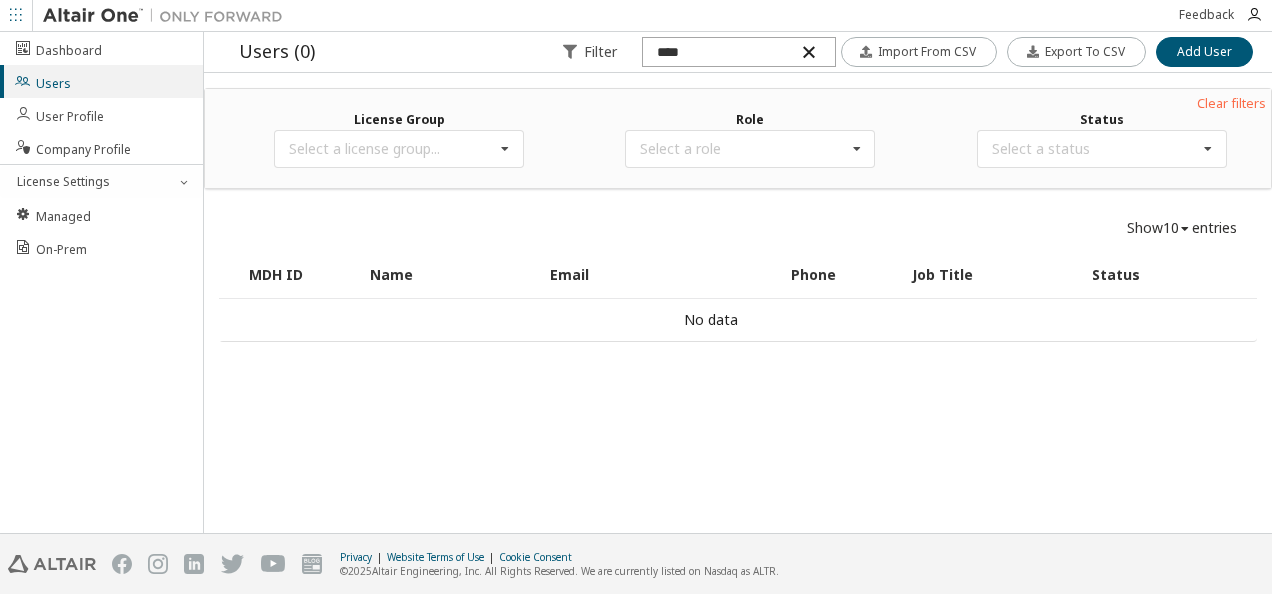 type on "****" 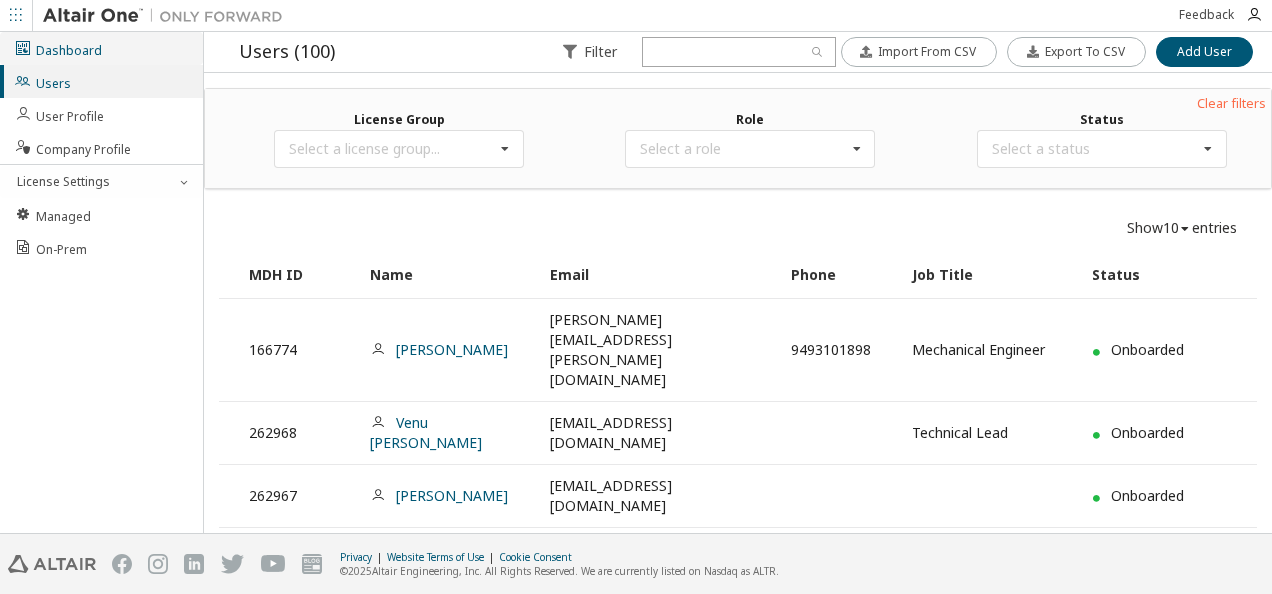 click on "Dashboard" at bounding box center (58, 48) 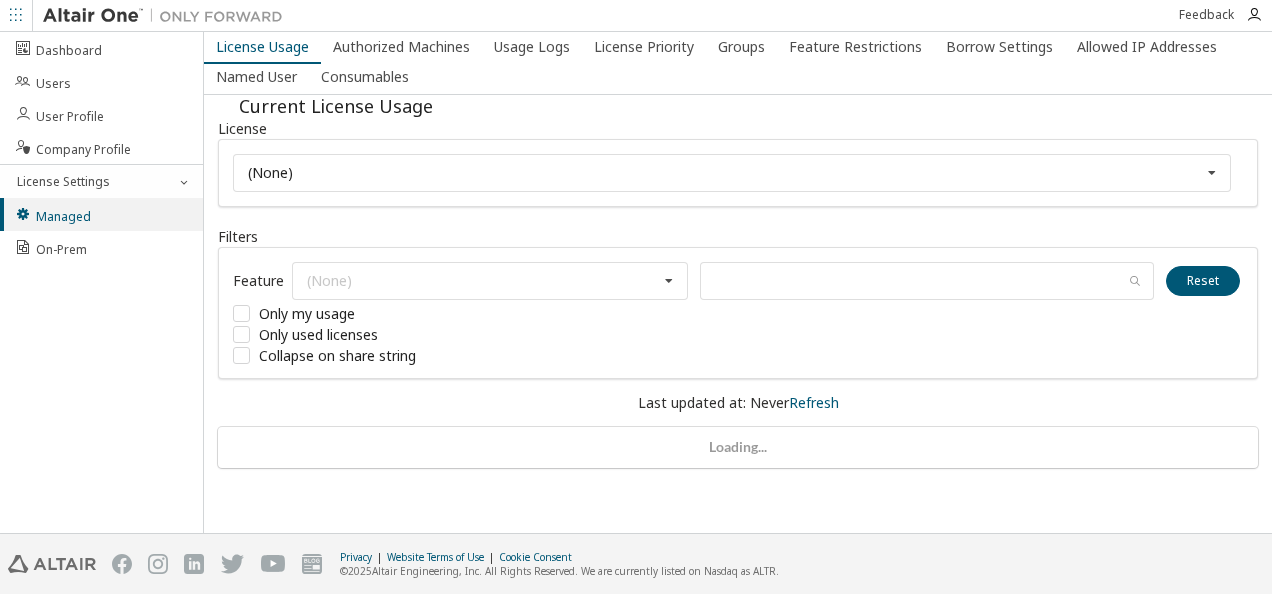 scroll, scrollTop: 0, scrollLeft: 0, axis: both 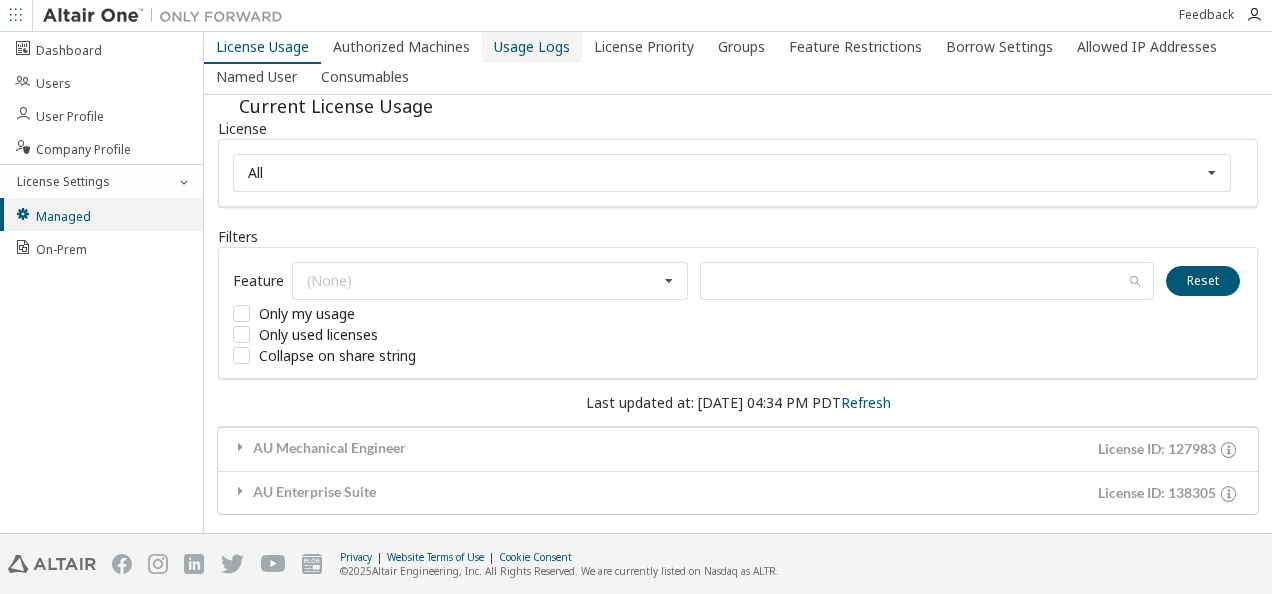 click on "Usage Logs" at bounding box center (532, 47) 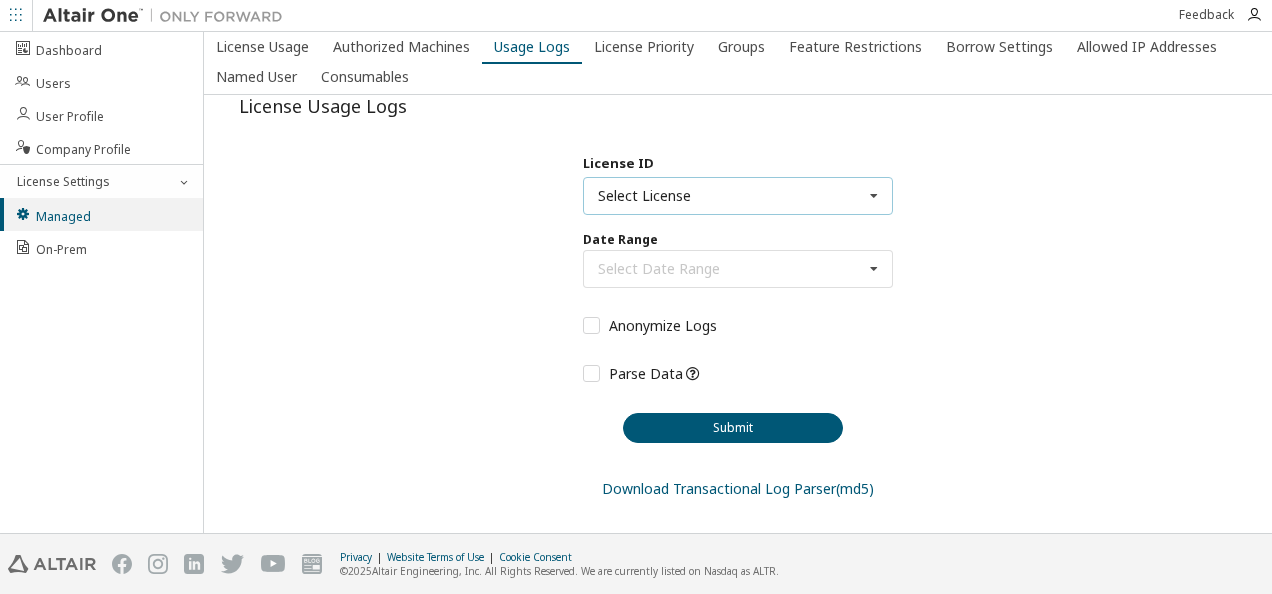 click on "Select License" at bounding box center [644, 196] 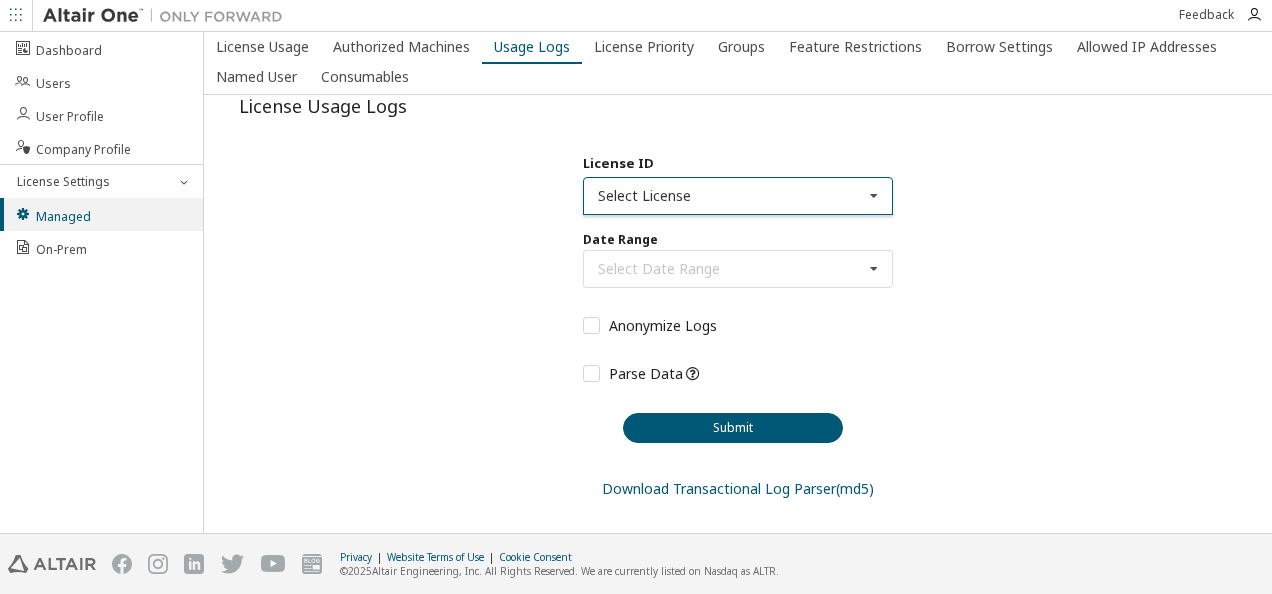 click on "Select License" at bounding box center (644, 196) 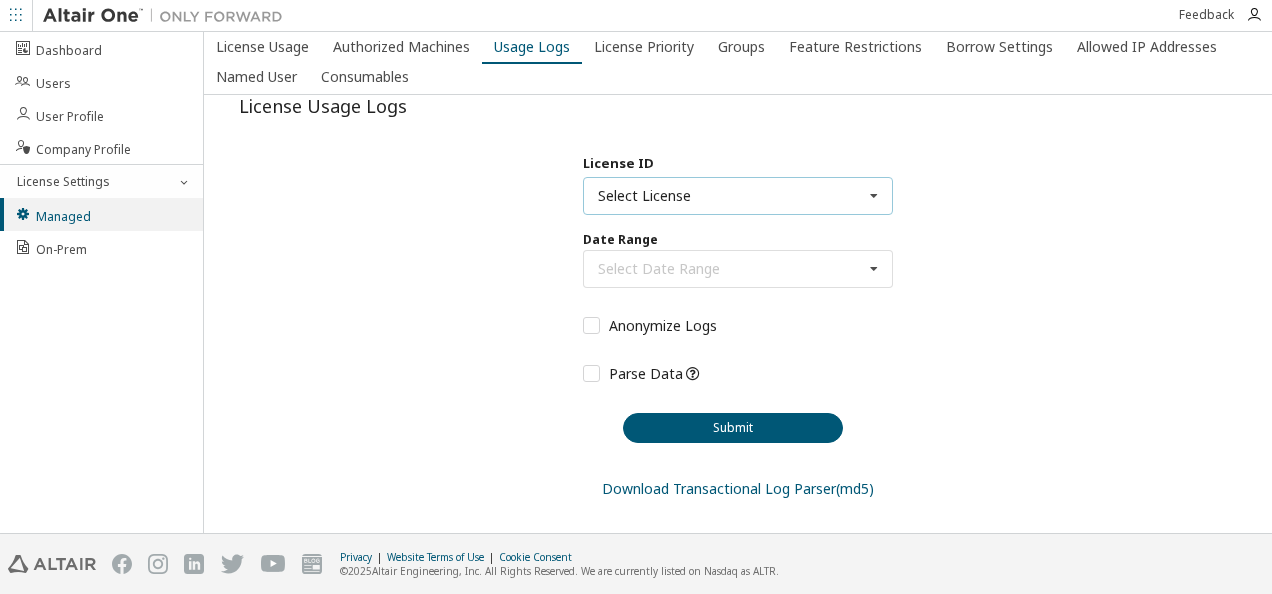 click at bounding box center [874, 196] 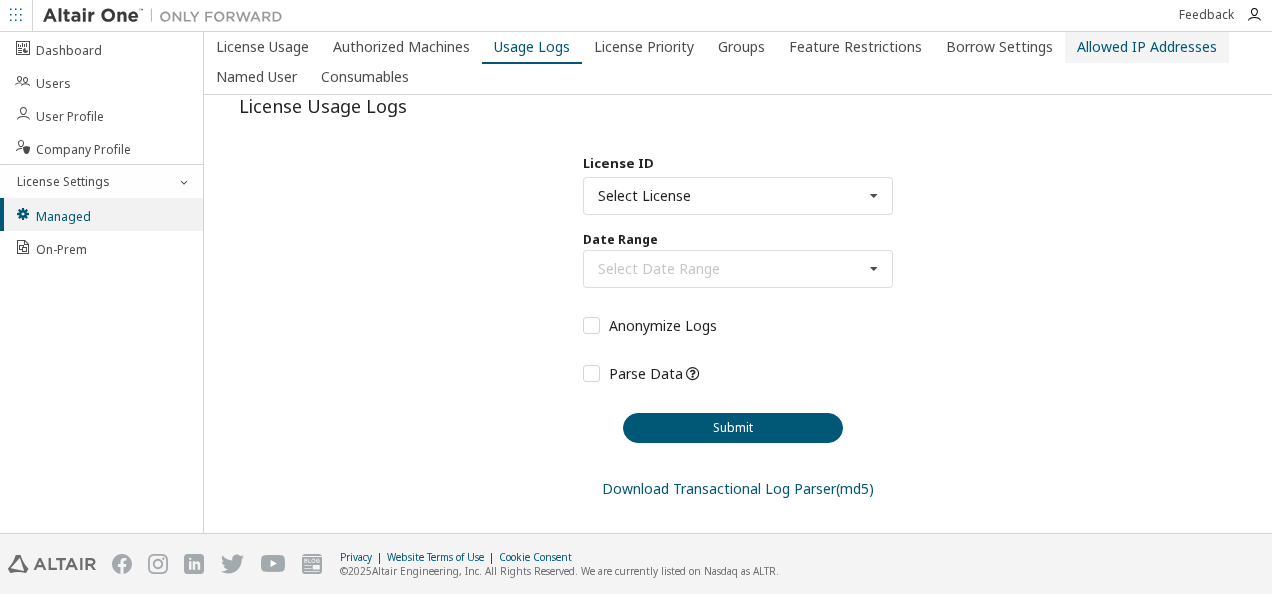 click on "Allowed IP Addresses" at bounding box center [1147, 47] 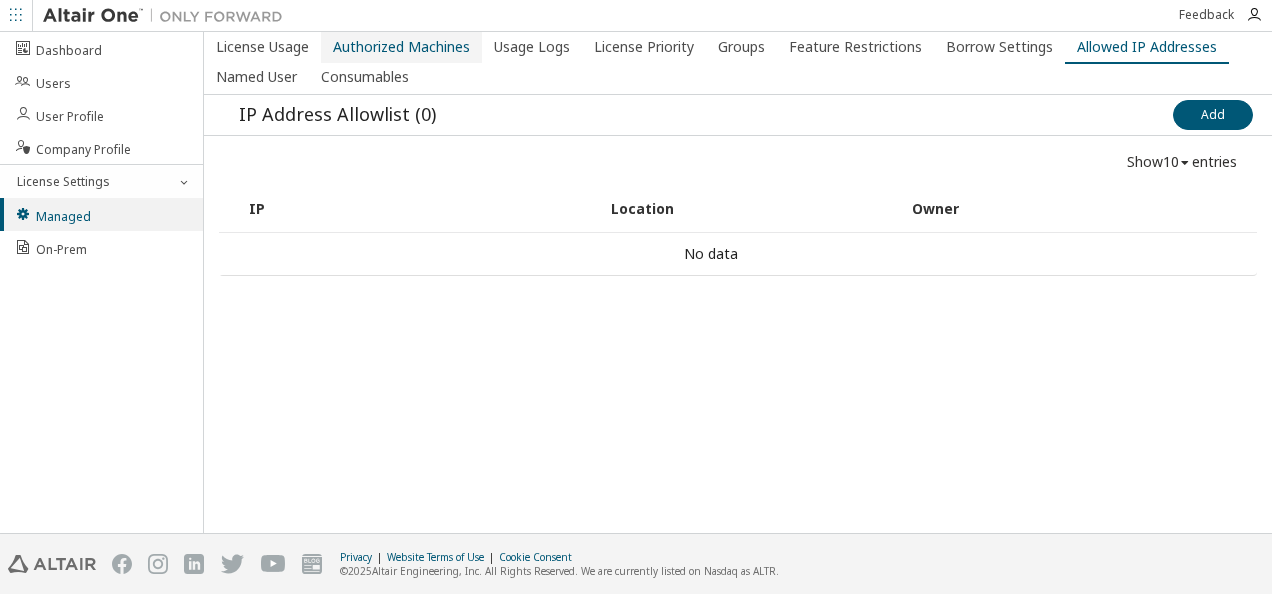 click on "Authorized Machines" at bounding box center (401, 47) 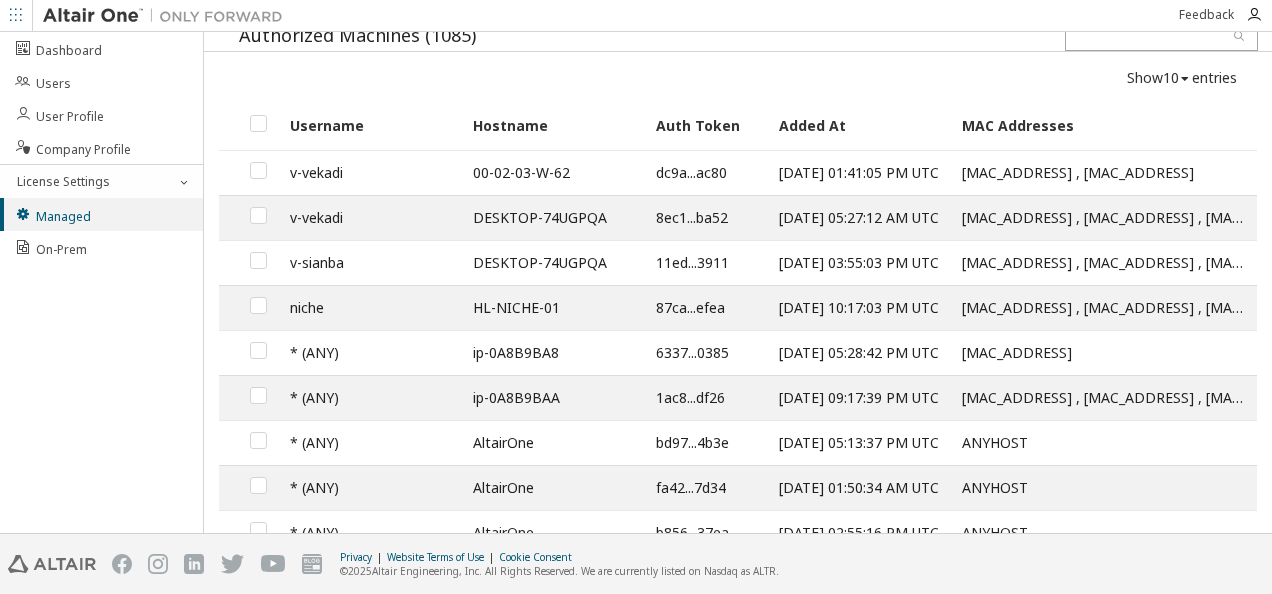 scroll, scrollTop: 52, scrollLeft: 0, axis: vertical 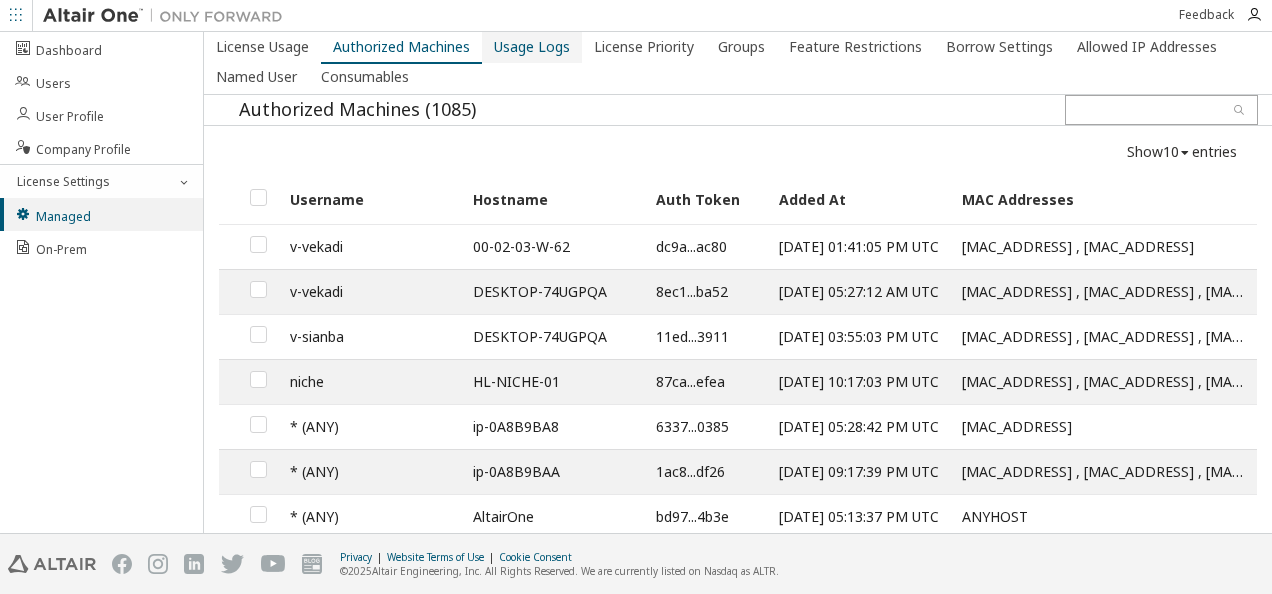 click on "Usage Logs" at bounding box center (532, 47) 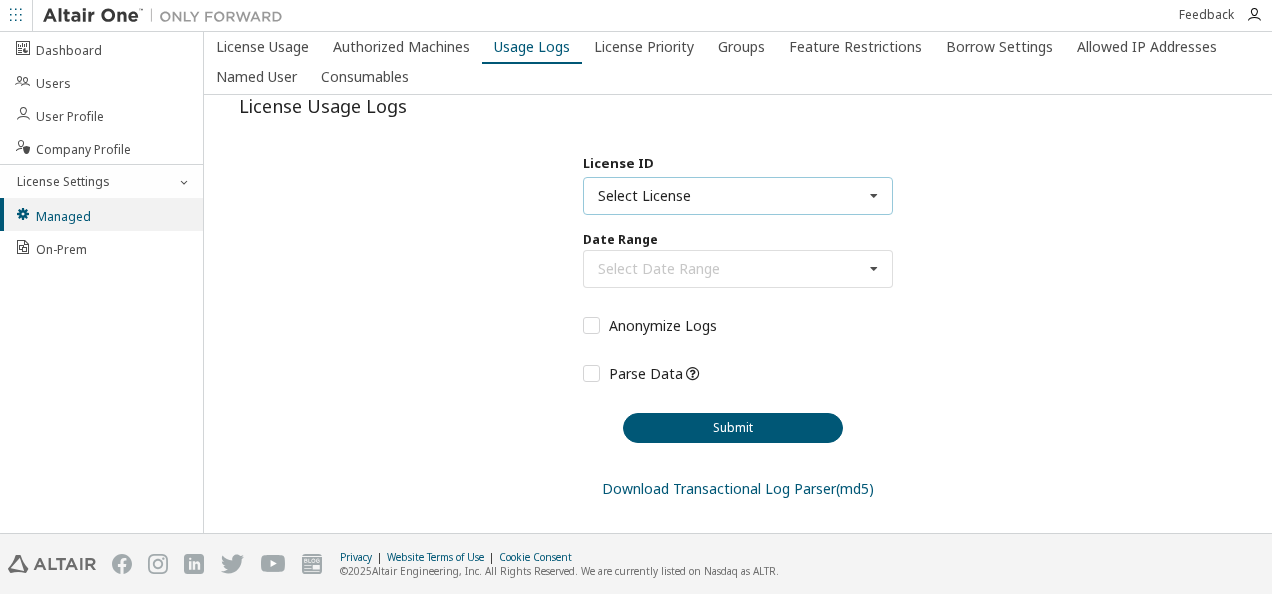 click on "Select License" at bounding box center [738, 196] 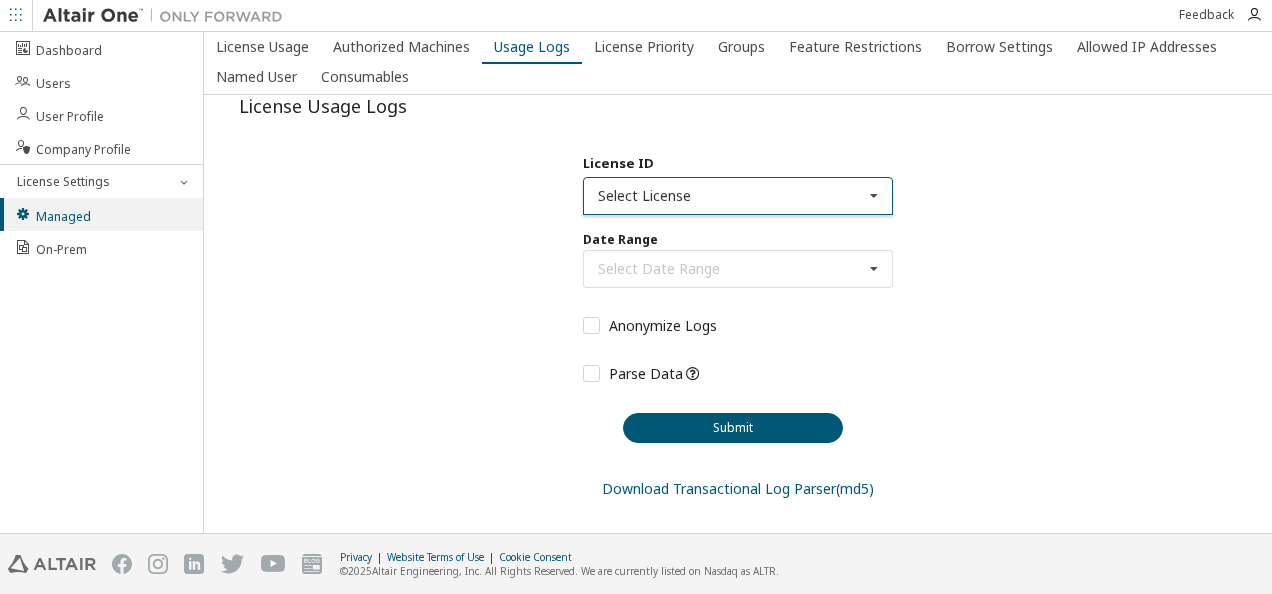 click on "Select License" at bounding box center (738, 196) 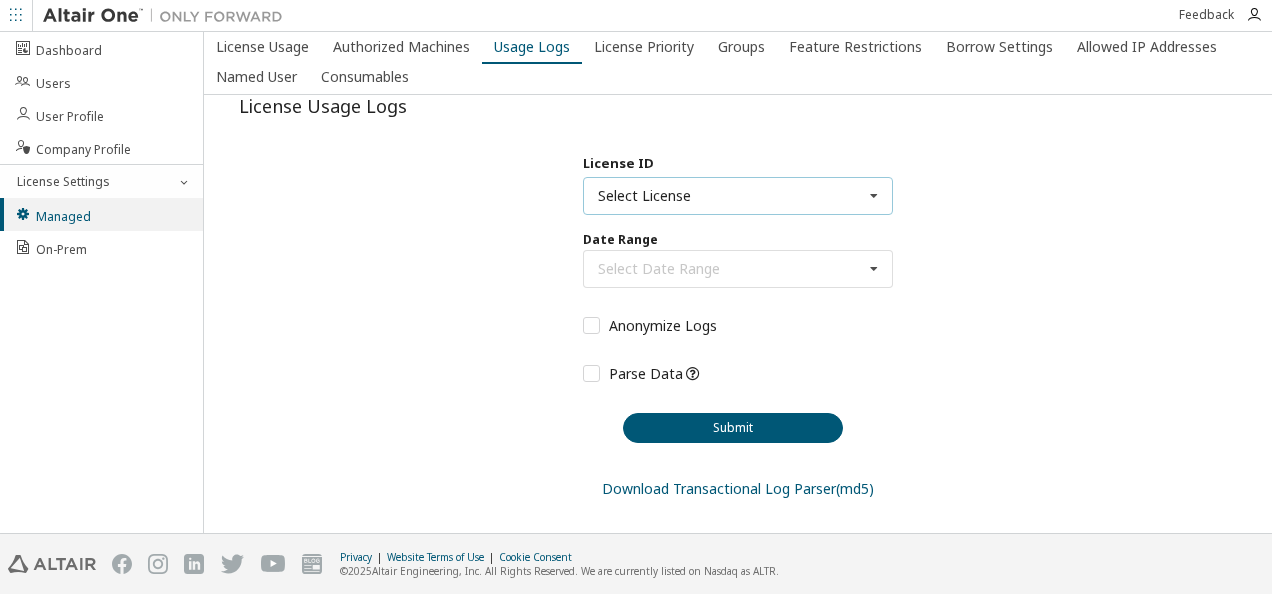 click at bounding box center (874, 196) 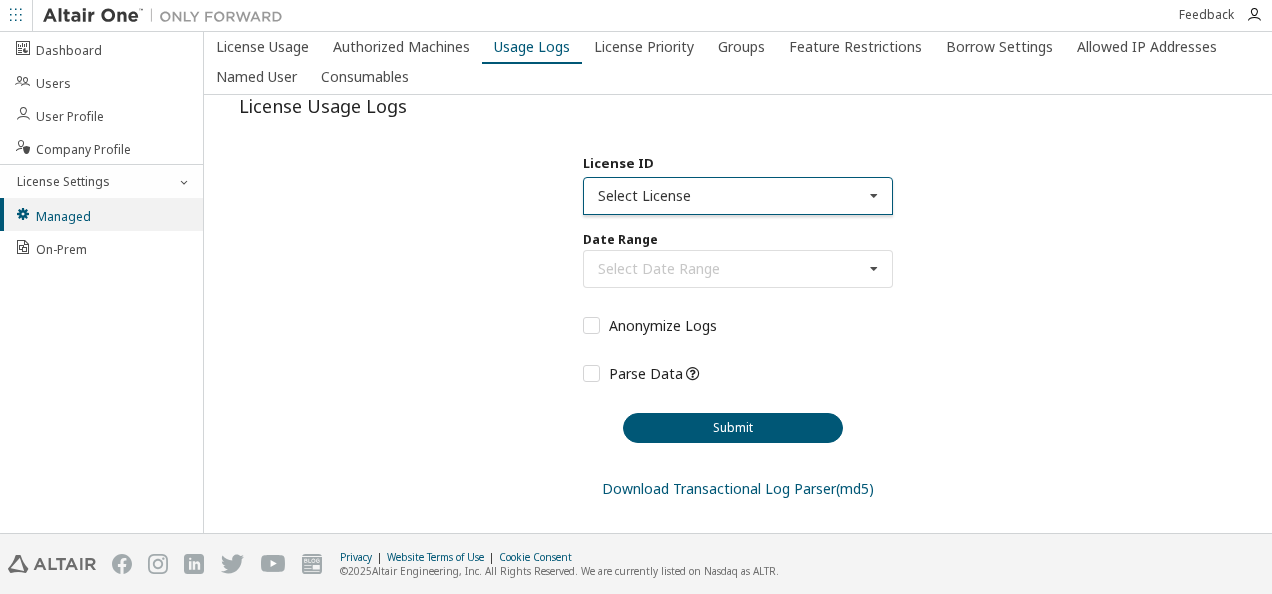 click on "Select License" at bounding box center [738, 196] 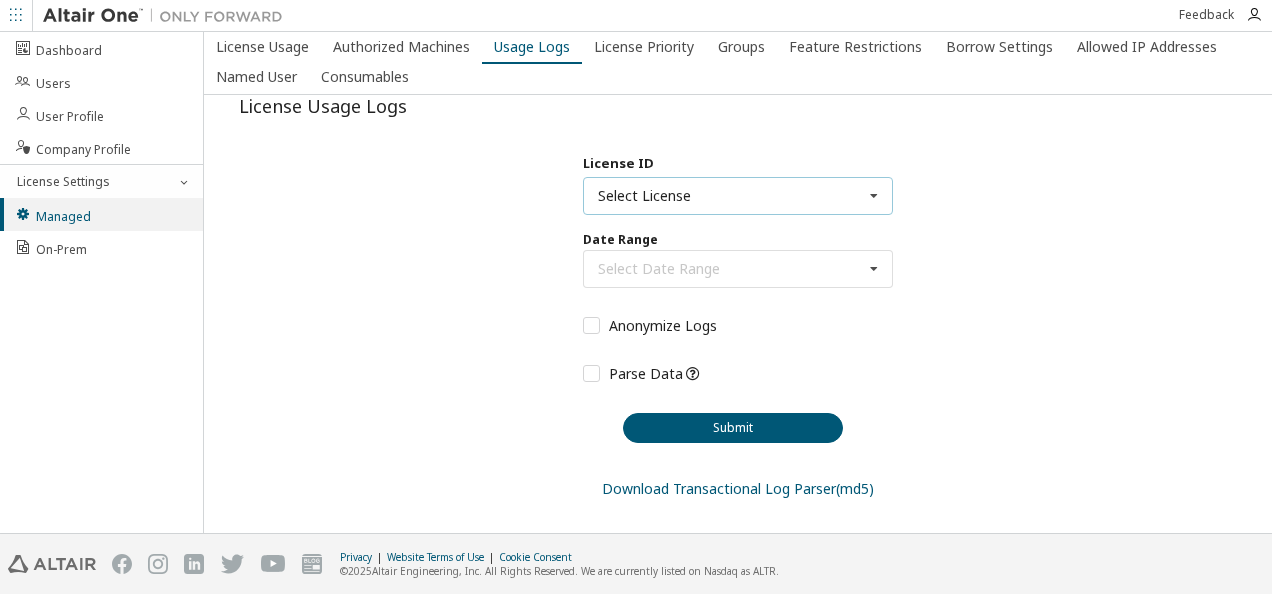 click at bounding box center [874, 196] 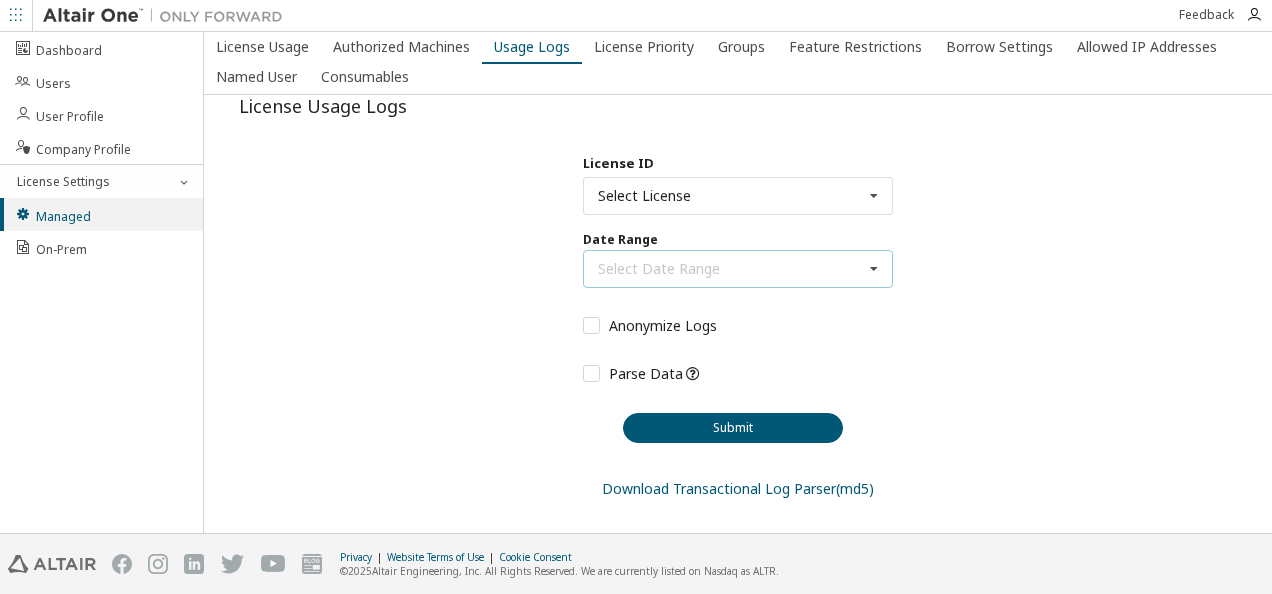 click at bounding box center (874, 269) 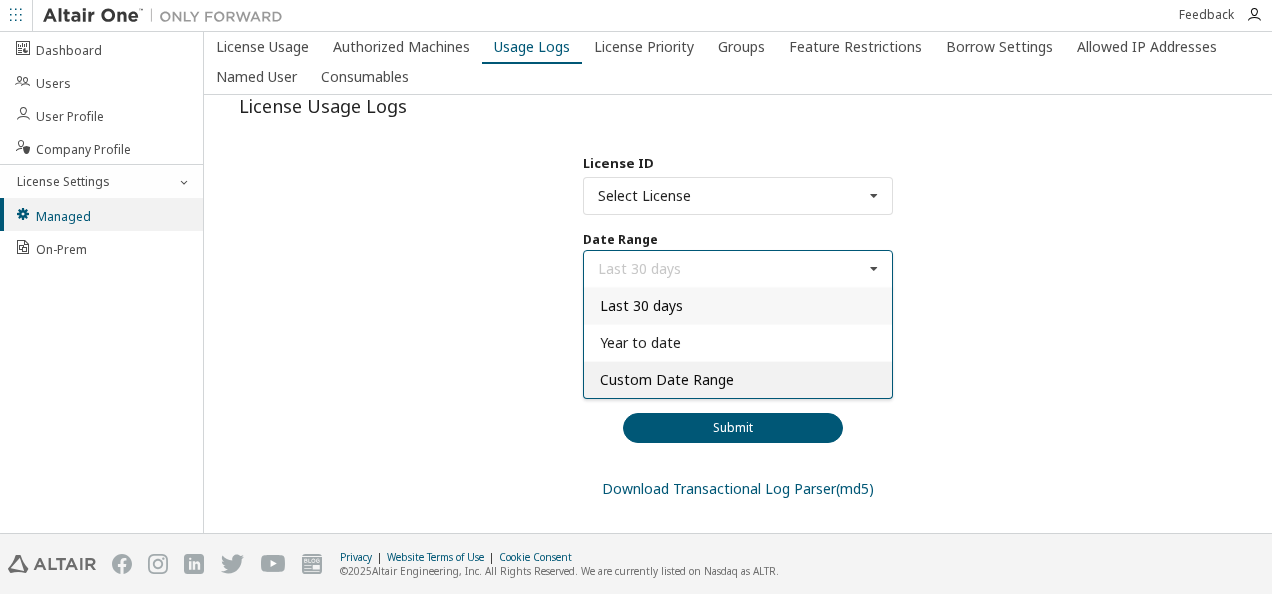 click on "Custom Date Range" at bounding box center [738, 379] 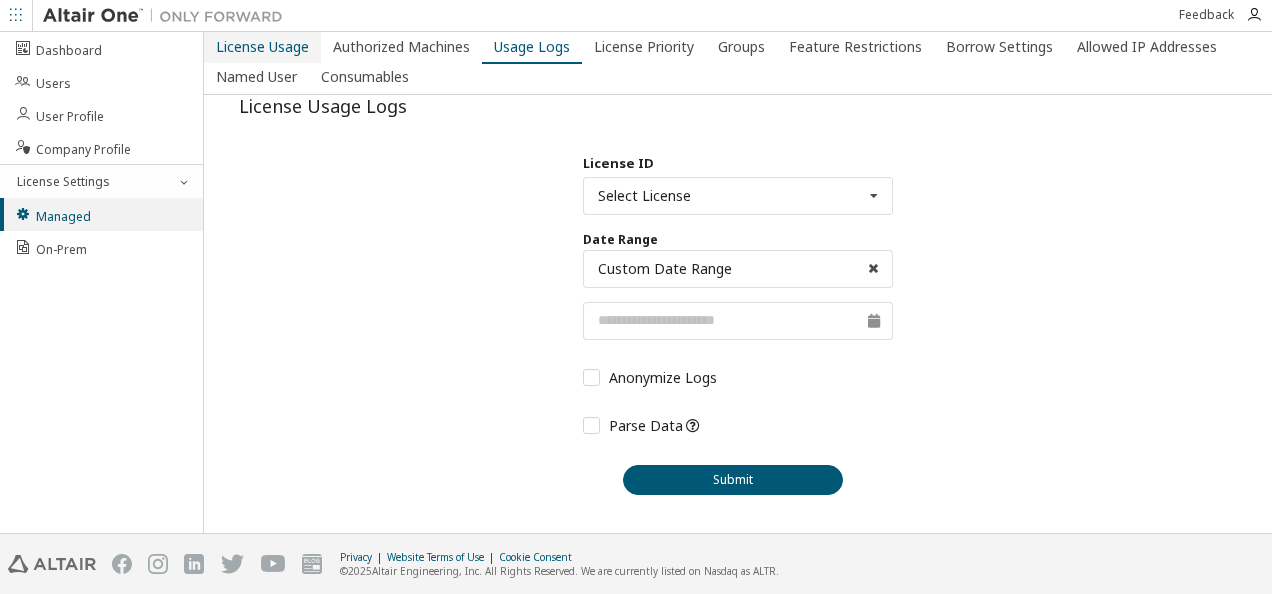 click on "License Usage" at bounding box center (262, 47) 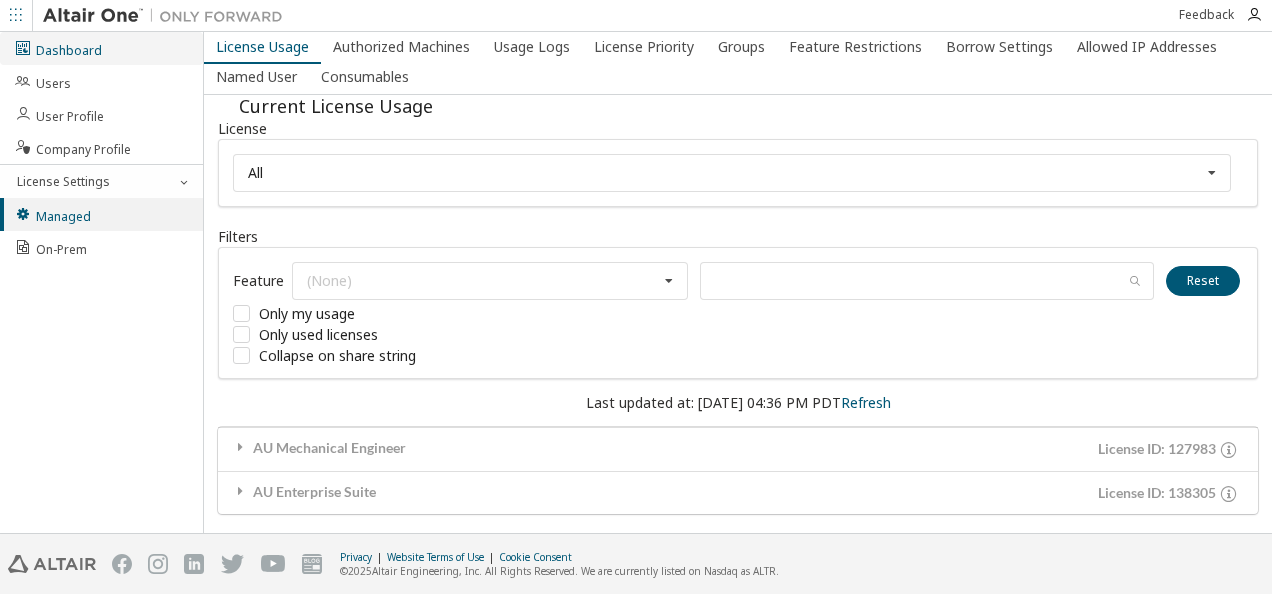 click on "Dashboard" at bounding box center (58, 48) 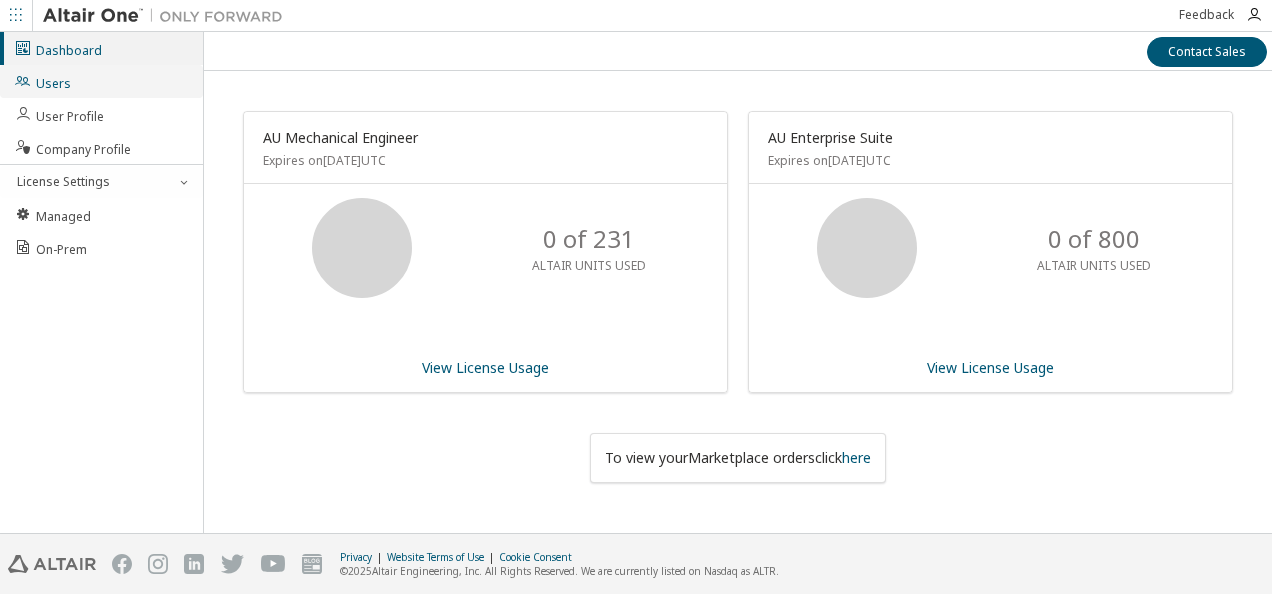 click on "Users" at bounding box center (42, 81) 